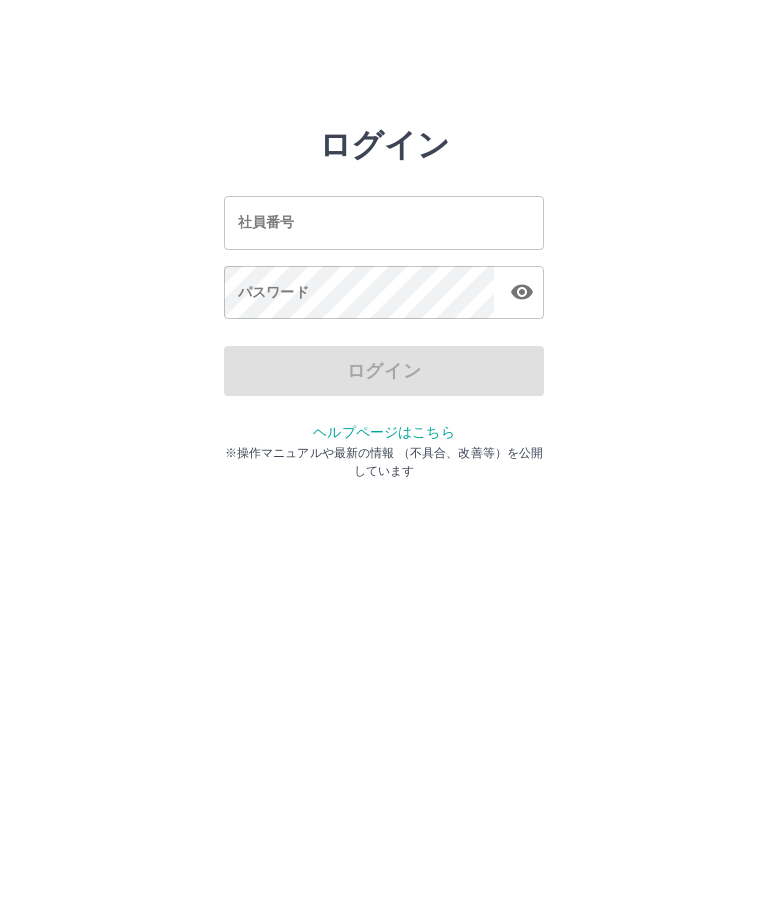 scroll, scrollTop: 0, scrollLeft: 0, axis: both 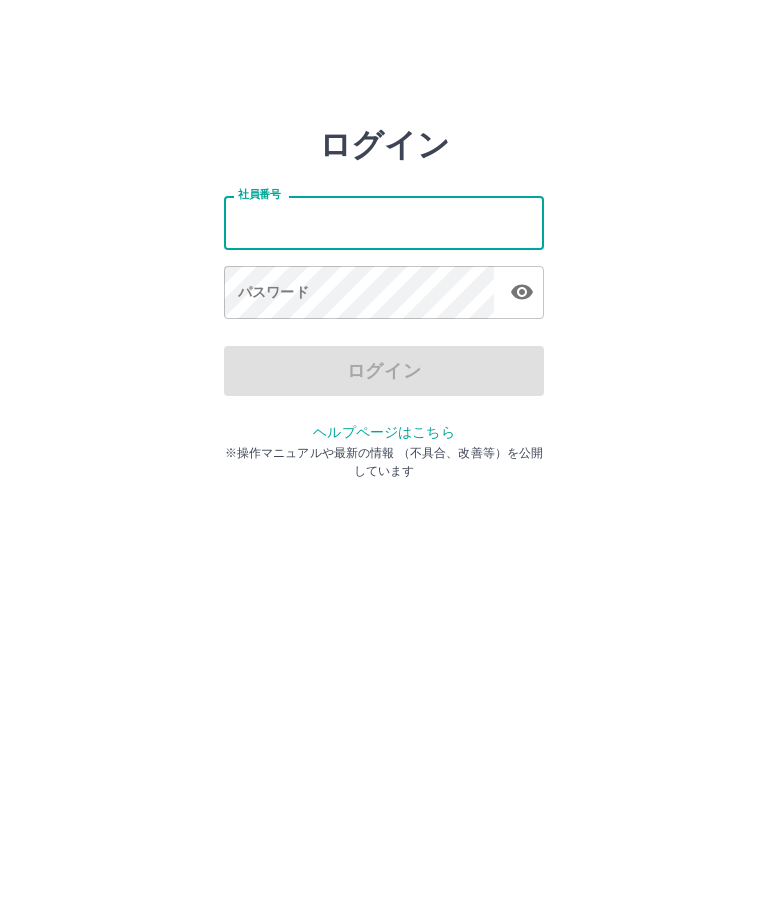 click on "社員番号" at bounding box center [384, 222] 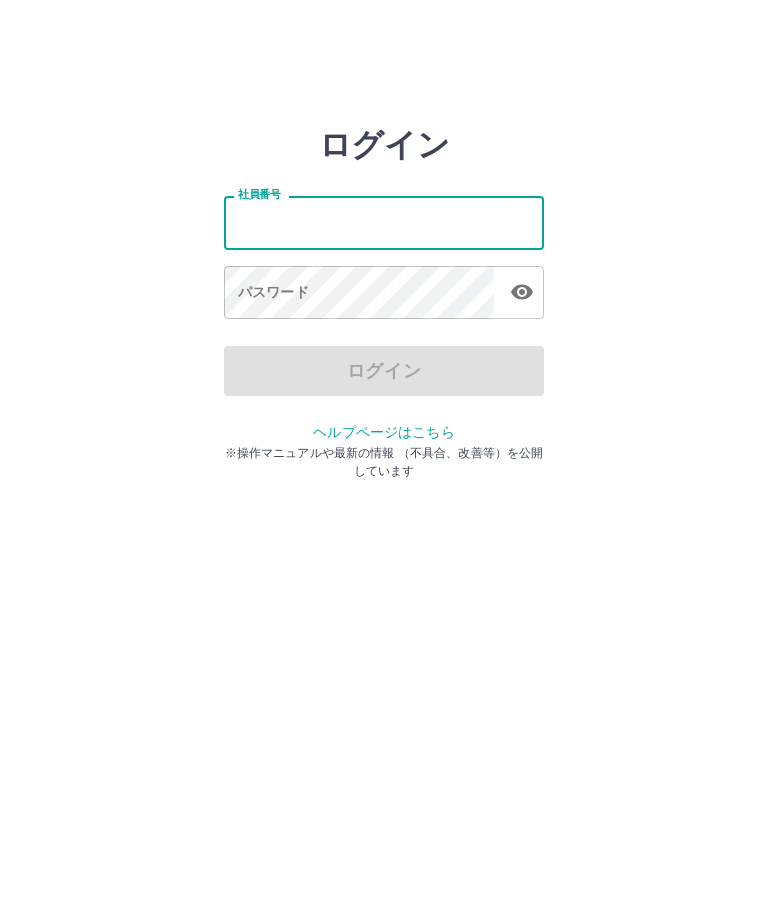 click on "ログイン 社員番号 社員番号 パスワード パスワード ログイン ヘルプページはこちら ※操作マニュアルや最新の情報 （不具合、改善等）を公開しています" at bounding box center (384, 223) 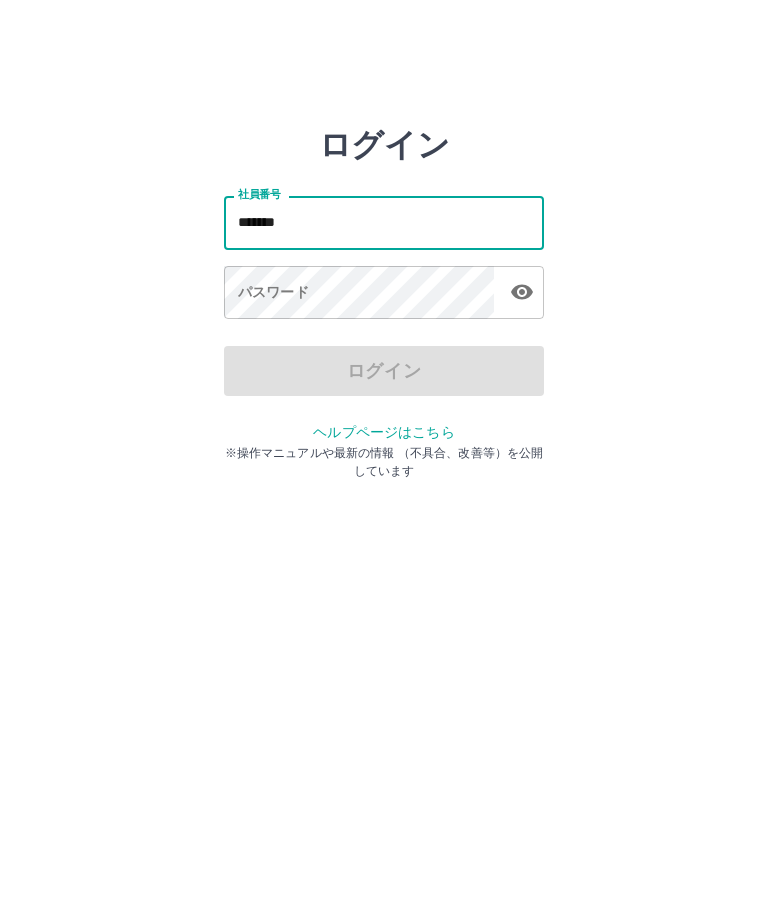 type on "*******" 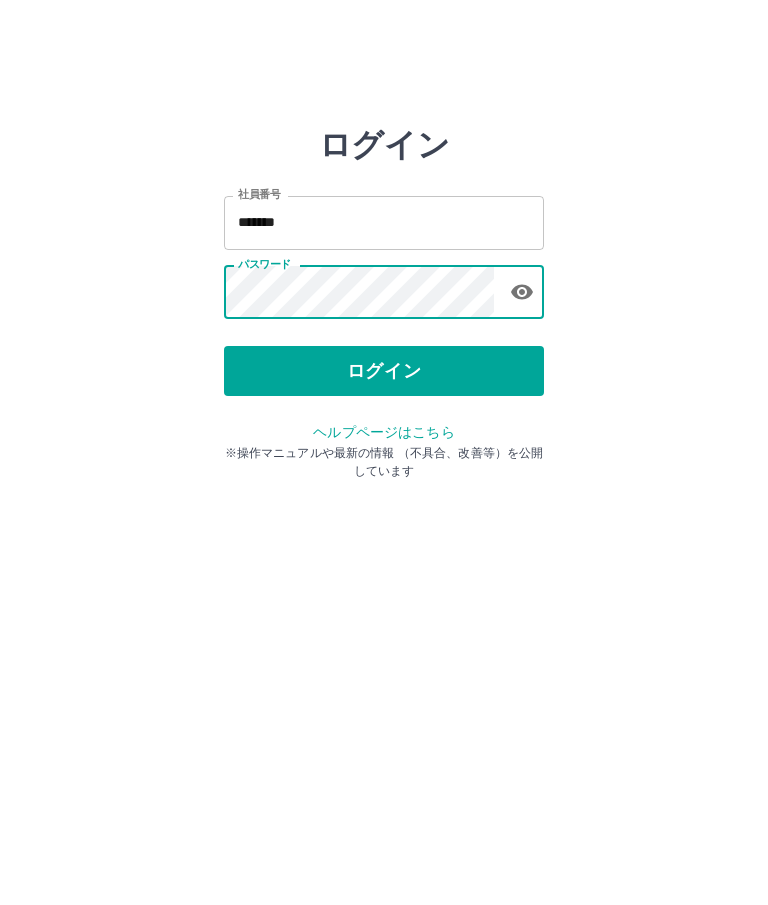 click on "ログイン" at bounding box center [384, 371] 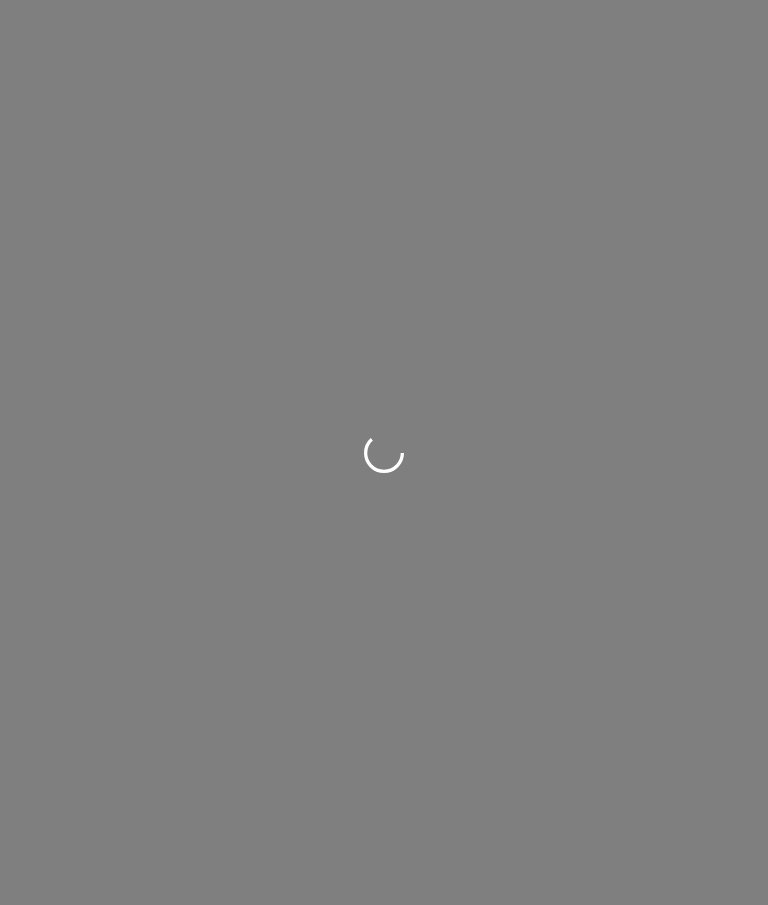 scroll, scrollTop: 0, scrollLeft: 0, axis: both 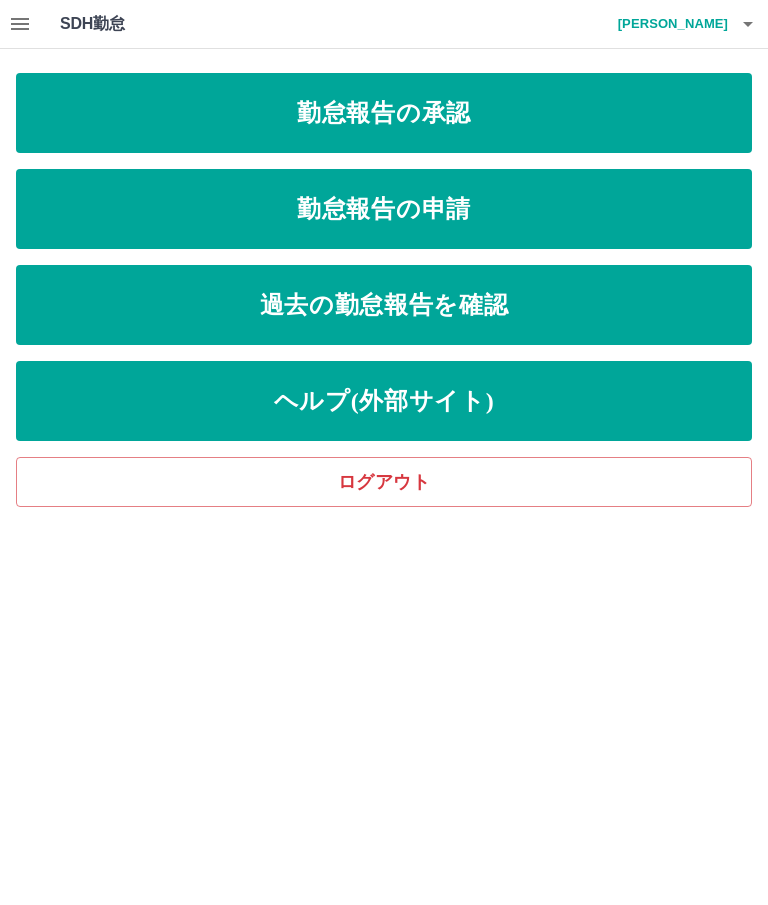 click on "勤怠報告の承認" at bounding box center (384, 113) 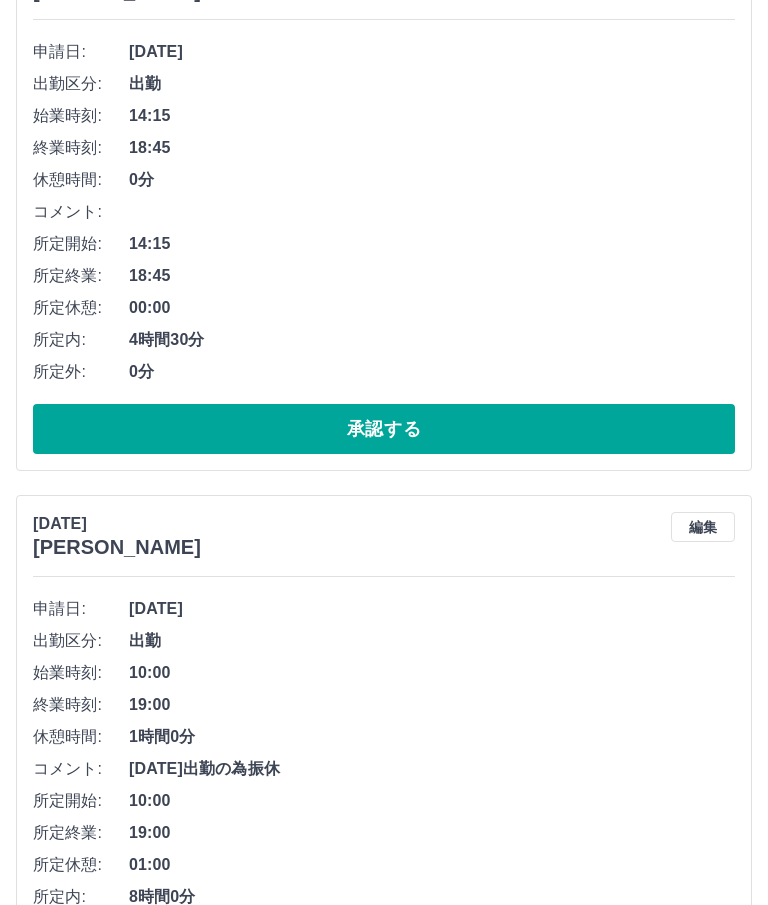 scroll, scrollTop: 4344, scrollLeft: 0, axis: vertical 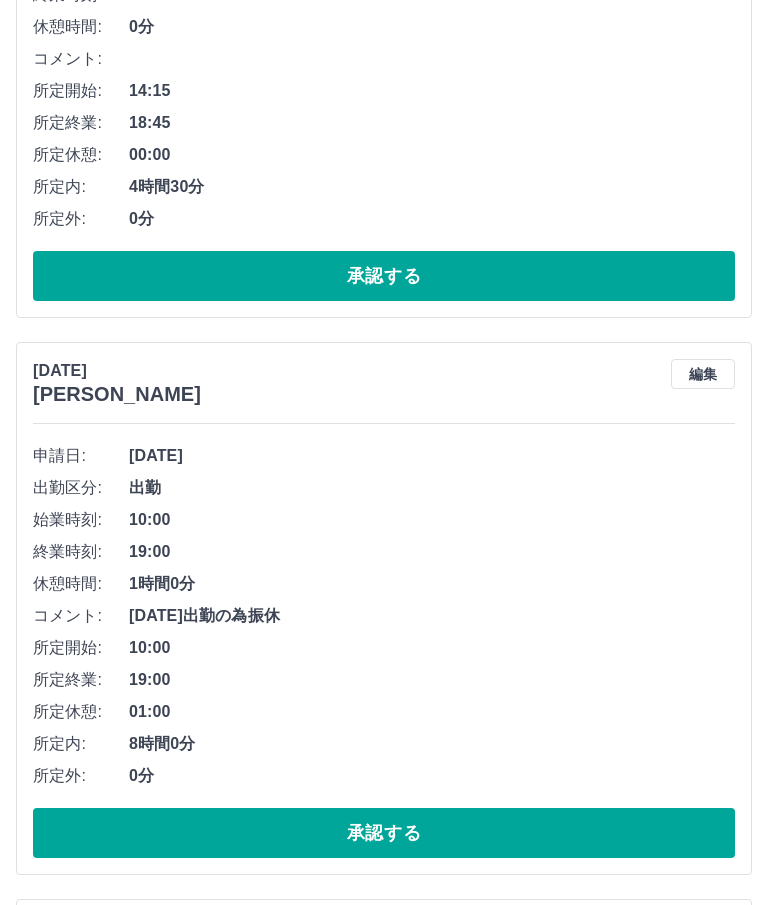 click on "承認する" at bounding box center [384, 1753] 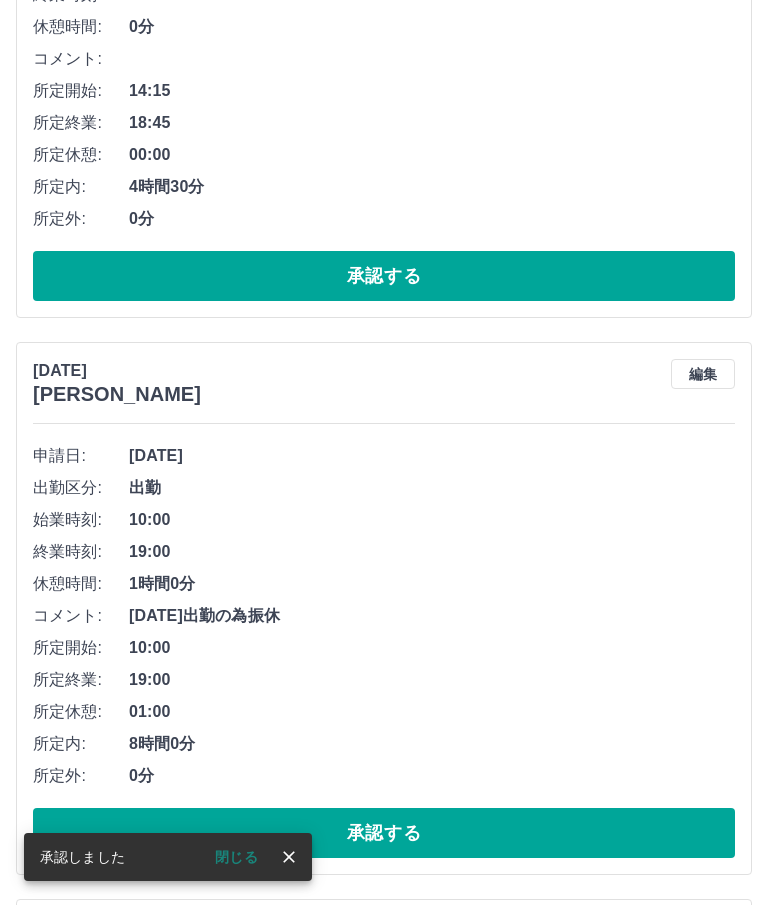 scroll, scrollTop: 3956, scrollLeft: 0, axis: vertical 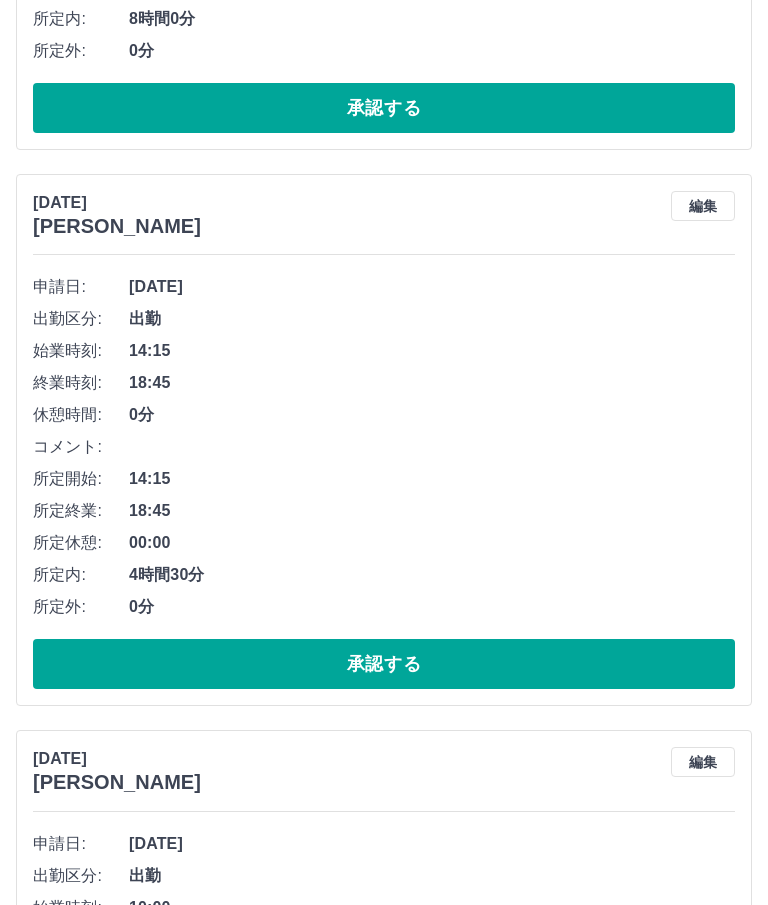 click on "承認する" at bounding box center (384, 1681) 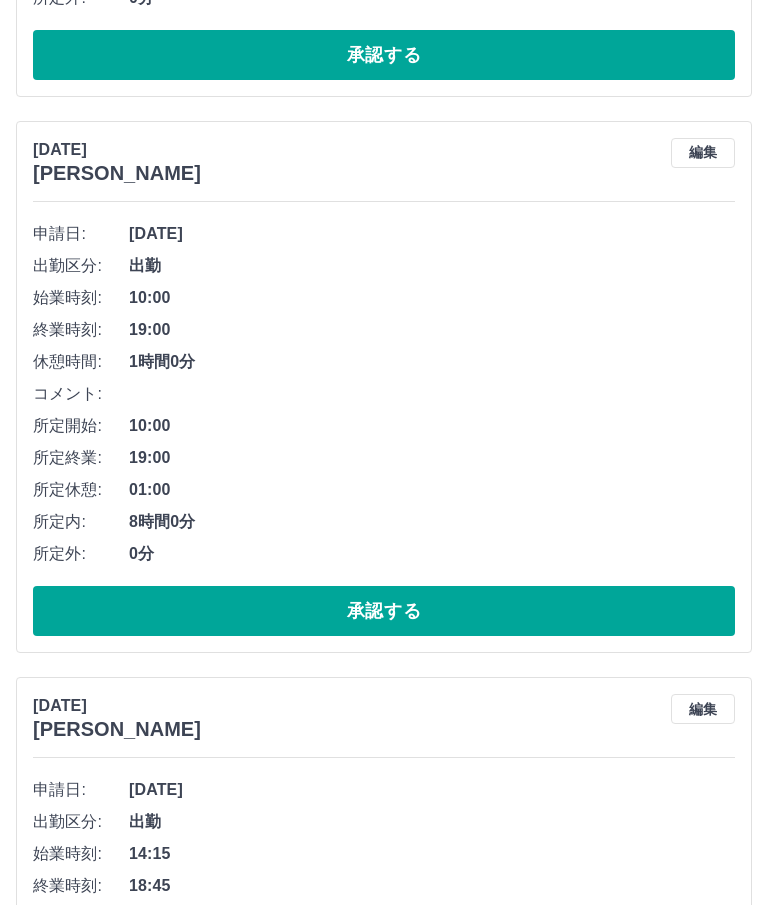 scroll, scrollTop: 3450, scrollLeft: 0, axis: vertical 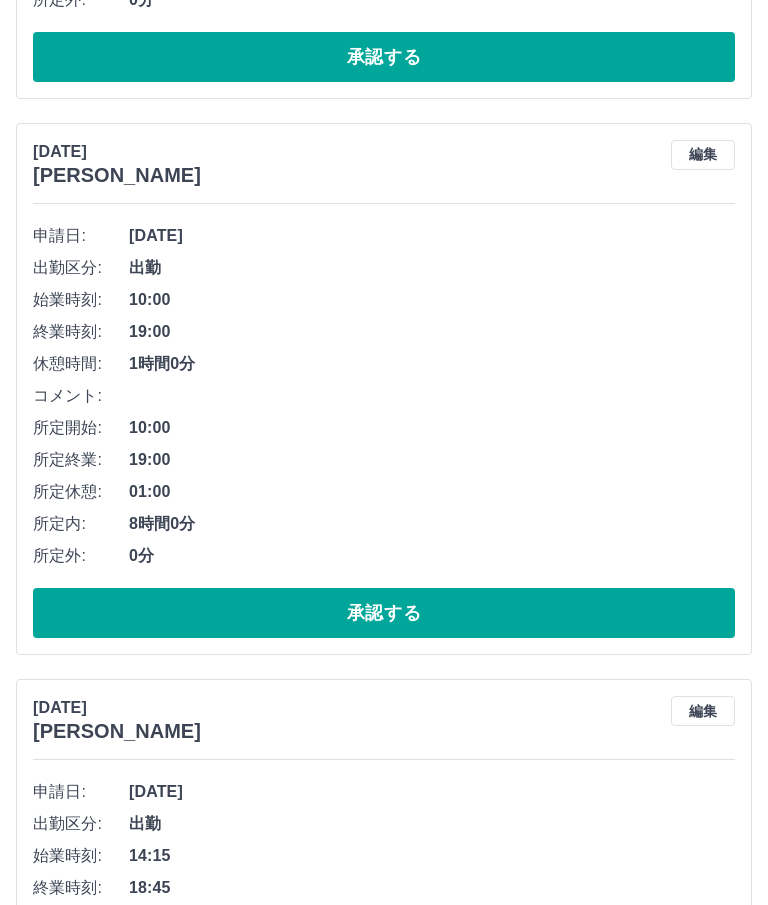 click on "承認する" at bounding box center [384, 1170] 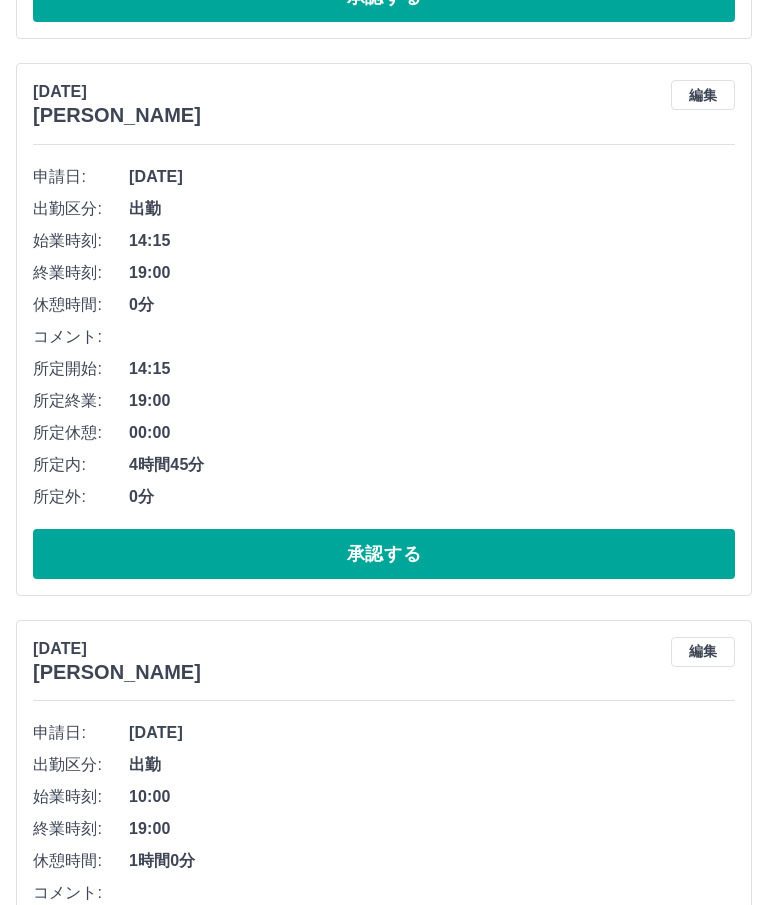 scroll, scrollTop: 2954, scrollLeft: 0, axis: vertical 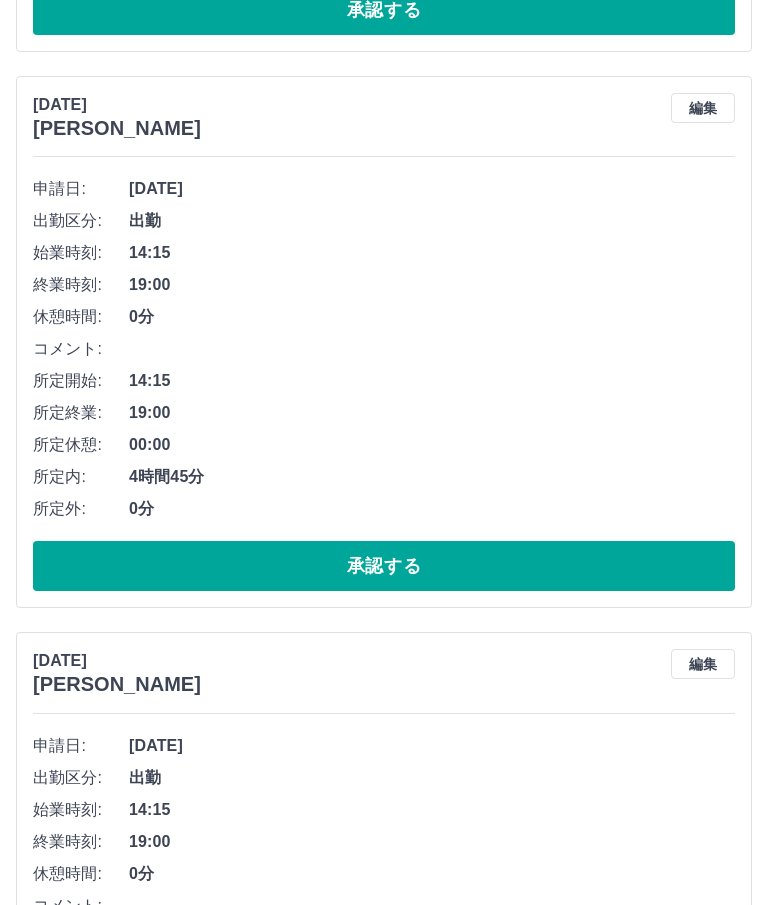 click on "承認する" at bounding box center [384, 1123] 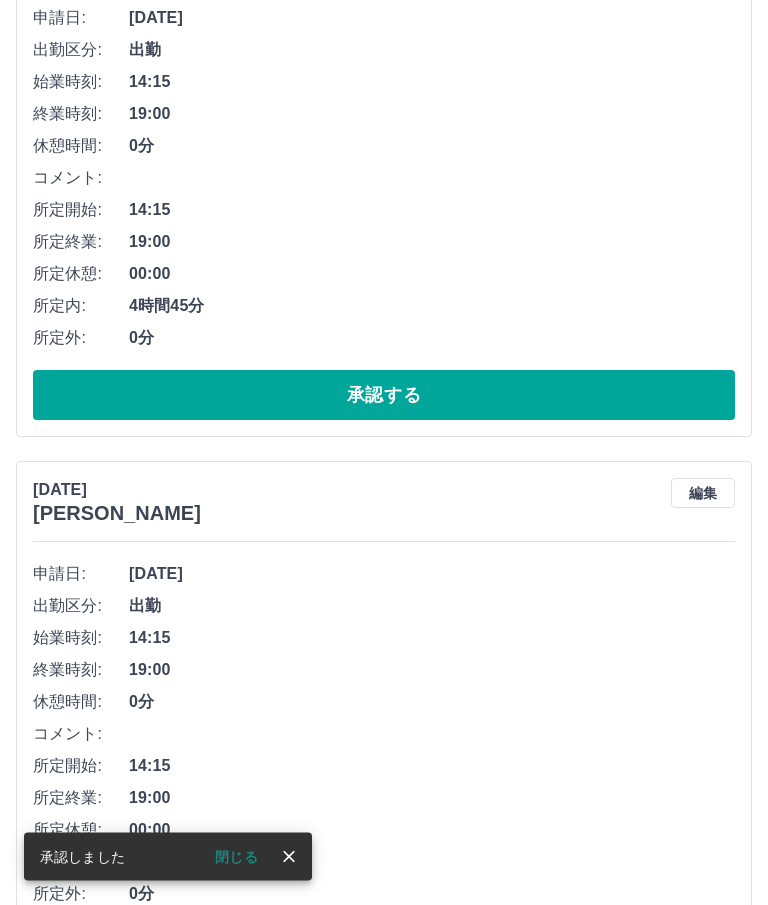 scroll, scrollTop: 1990, scrollLeft: 0, axis: vertical 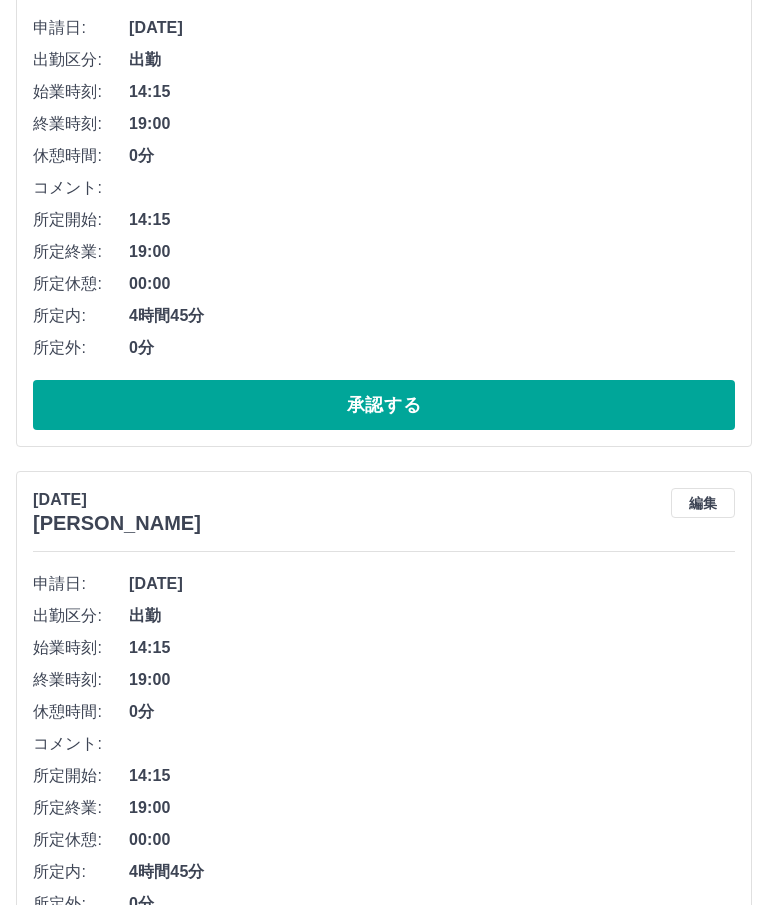 click on "承認する" at bounding box center [384, 961] 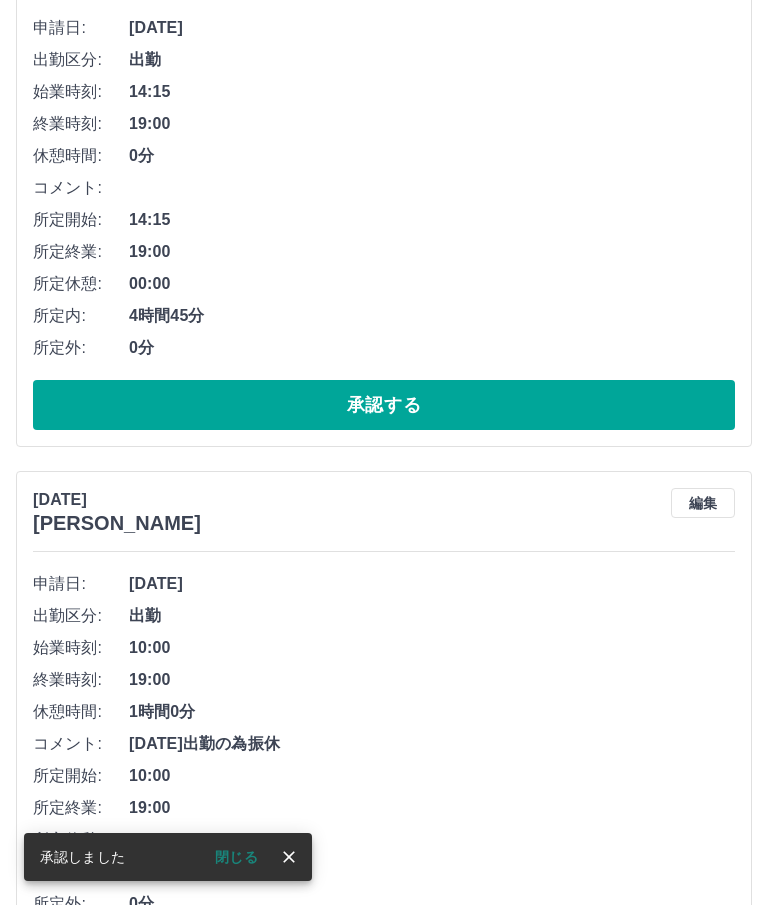 scroll, scrollTop: 1632, scrollLeft: 0, axis: vertical 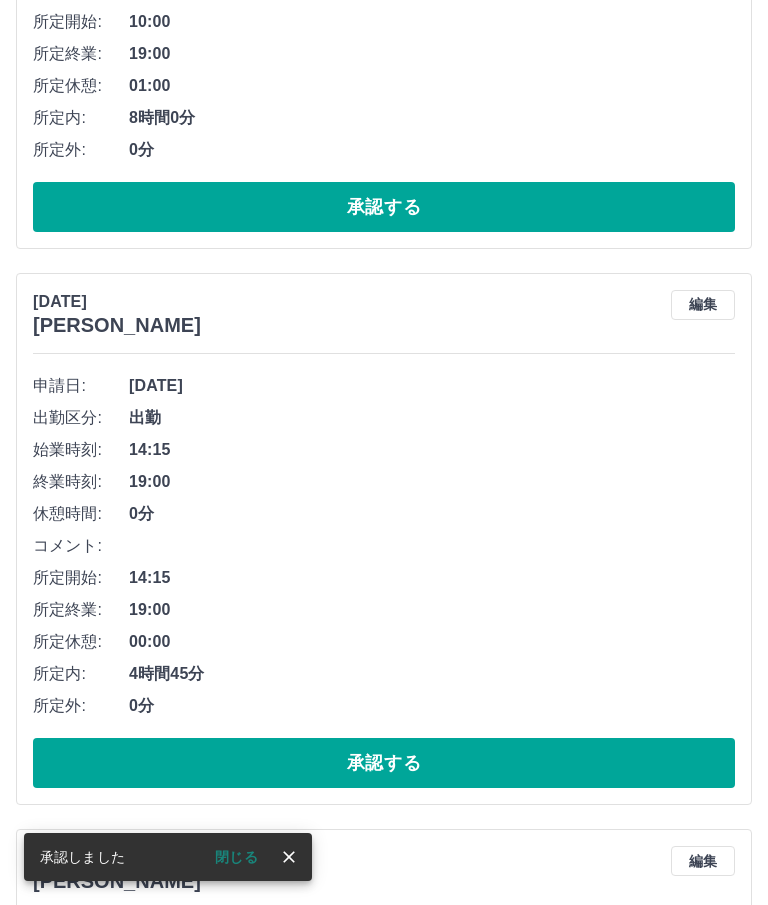 click on "承認する" at bounding box center [384, 763] 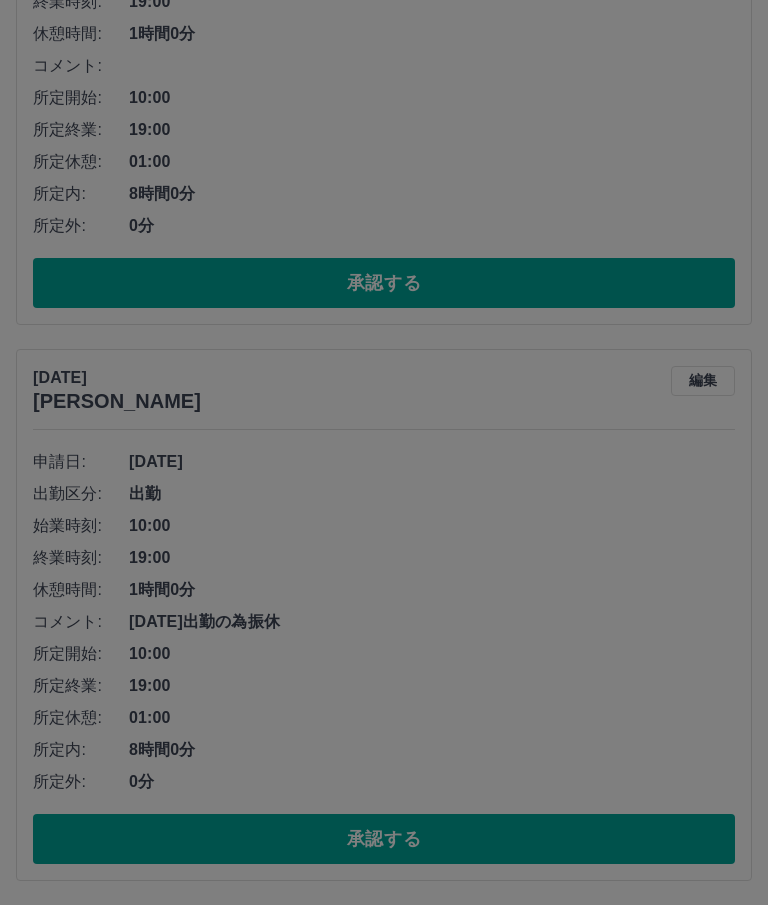 scroll, scrollTop: 1148, scrollLeft: 0, axis: vertical 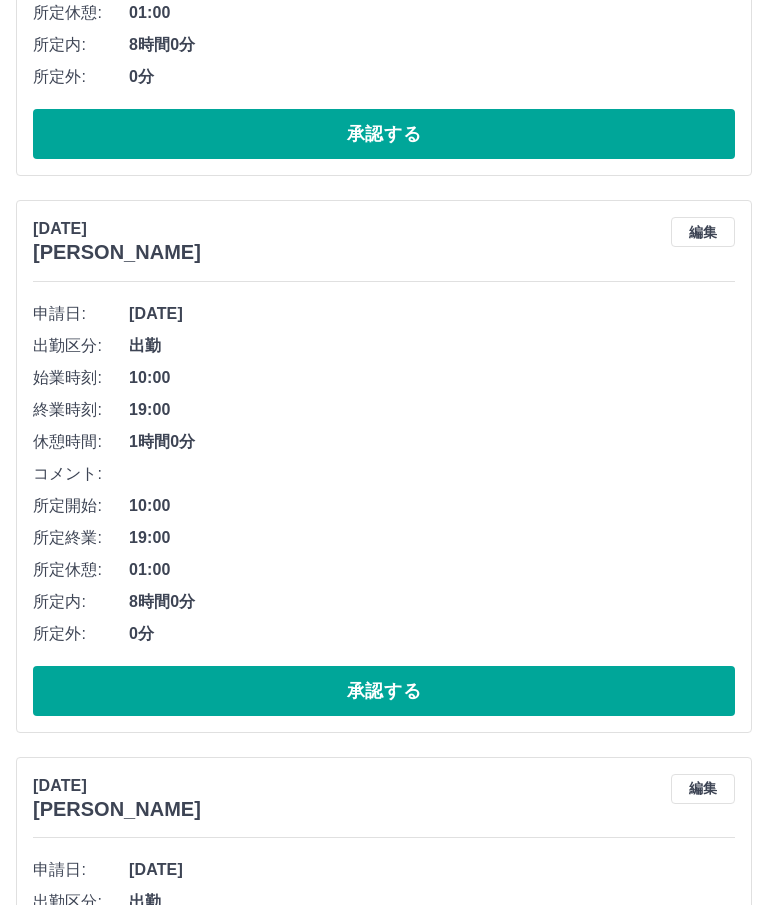click on "承認する" at bounding box center (384, 691) 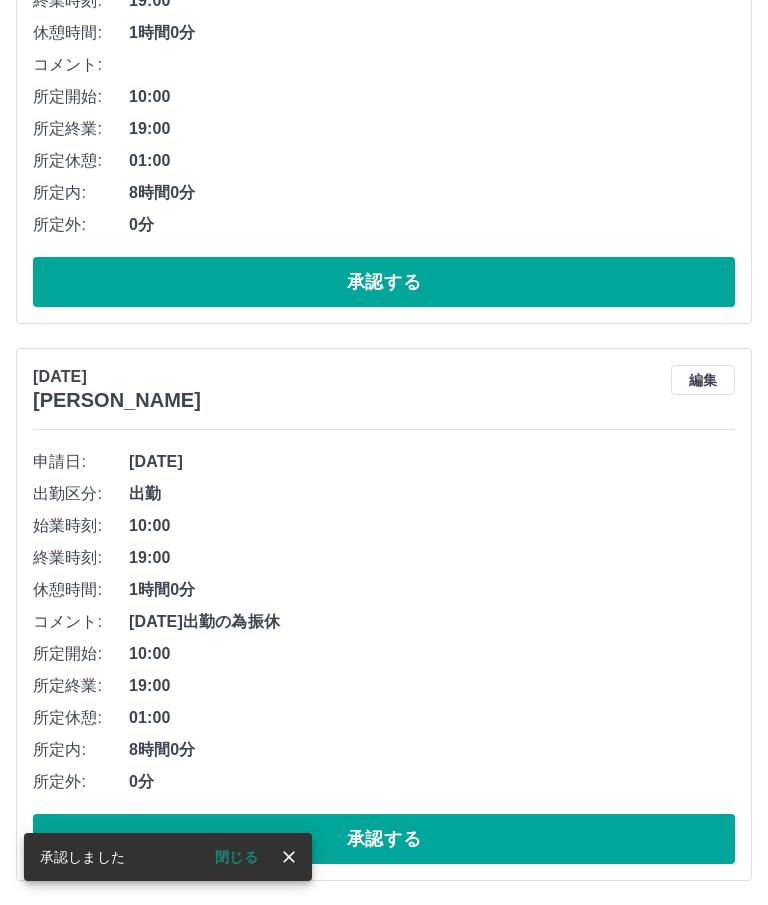 scroll, scrollTop: 664, scrollLeft: 0, axis: vertical 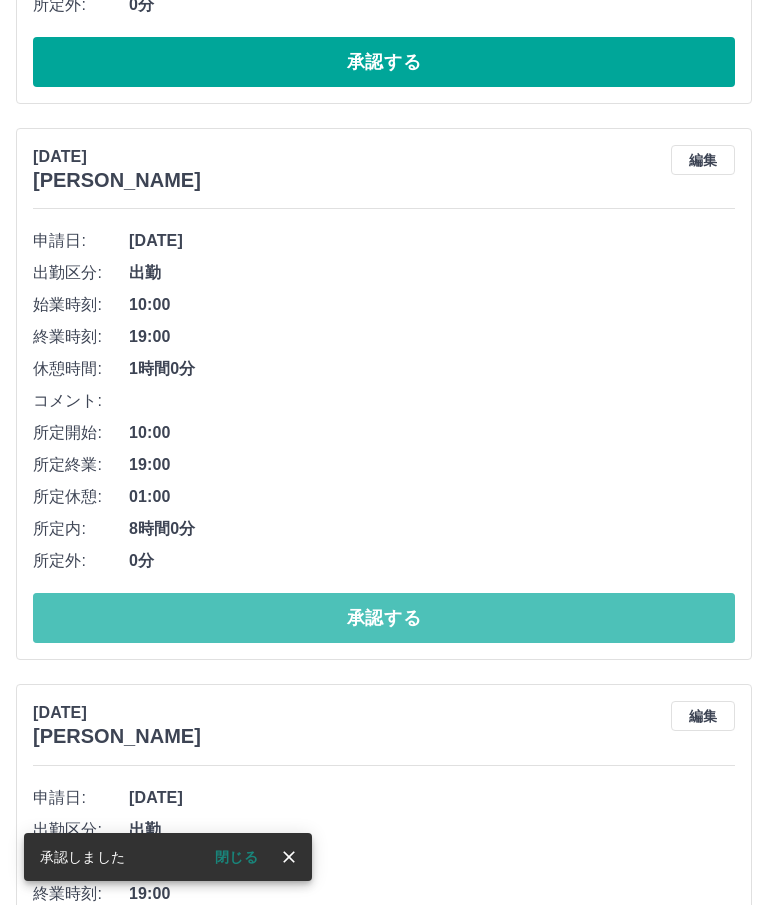 click on "承認する" at bounding box center [384, 618] 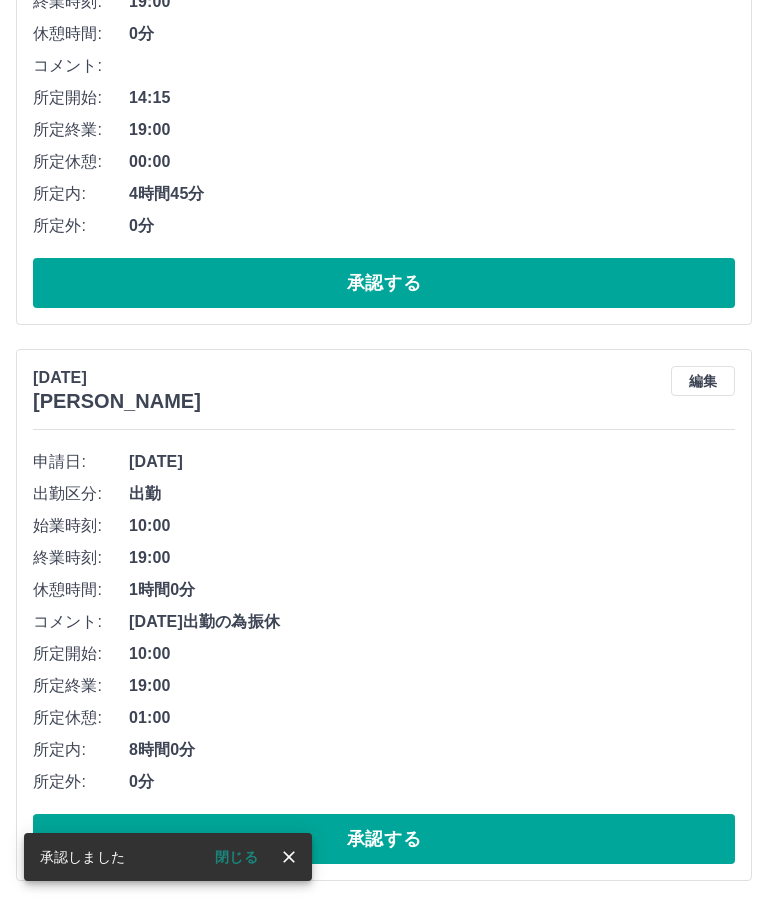 scroll, scrollTop: 180, scrollLeft: 0, axis: vertical 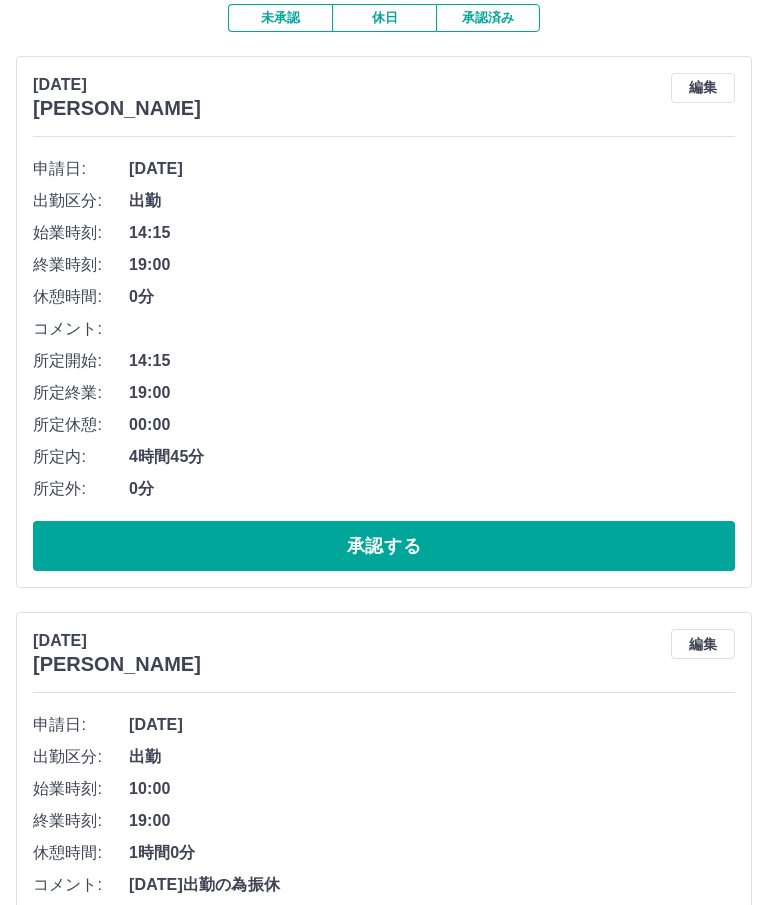 click on "承認する" at bounding box center [384, 546] 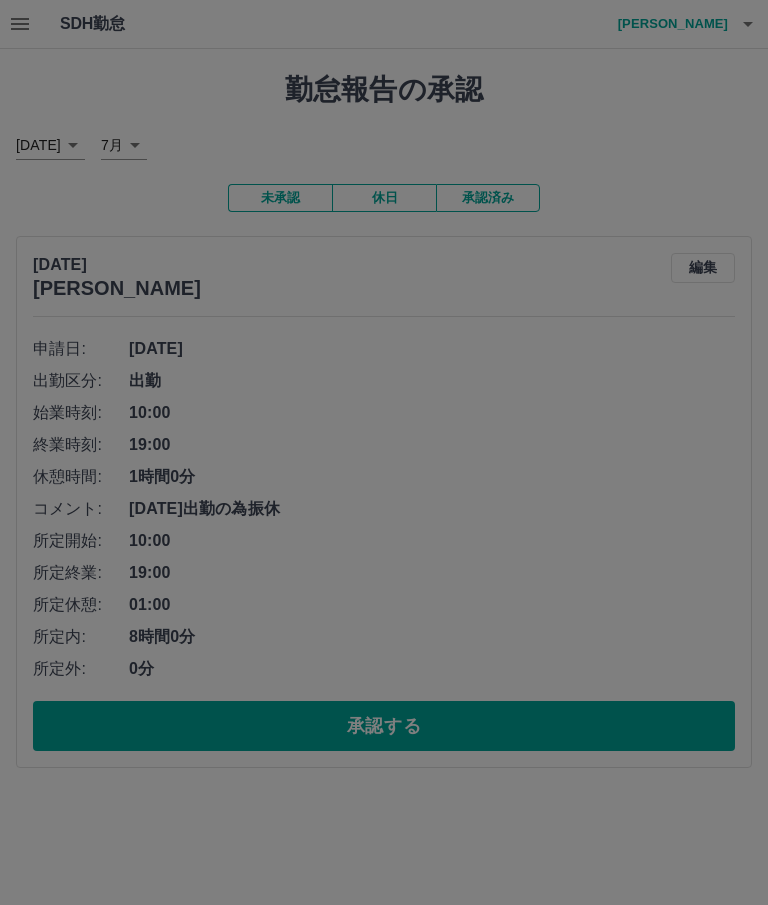 scroll, scrollTop: 0, scrollLeft: 0, axis: both 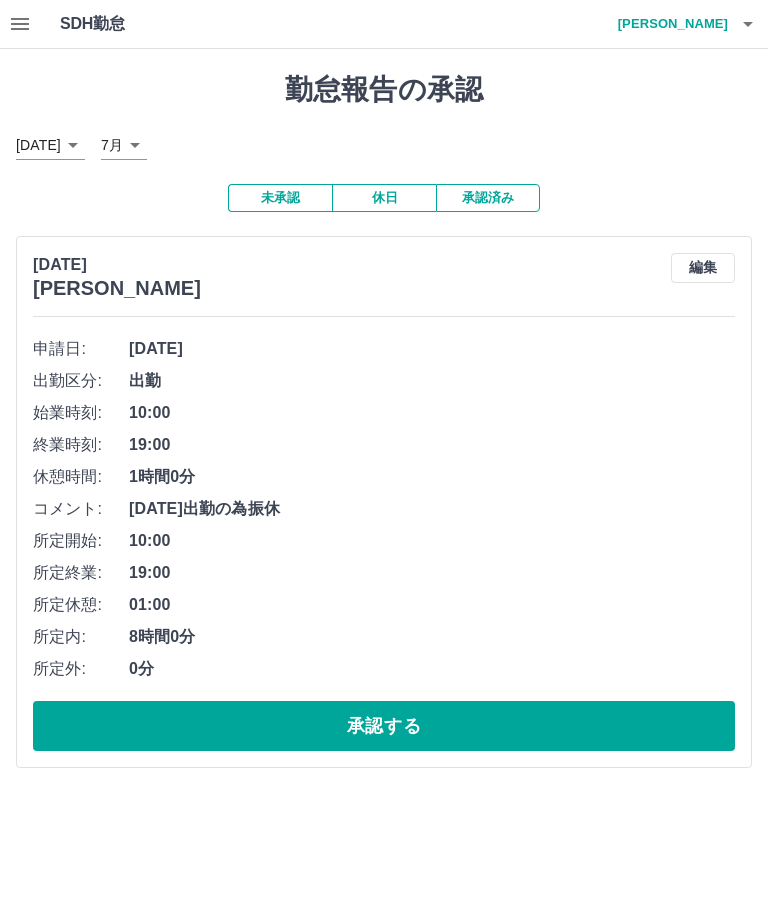 click on "[PERSON_NAME]" at bounding box center (668, 24) 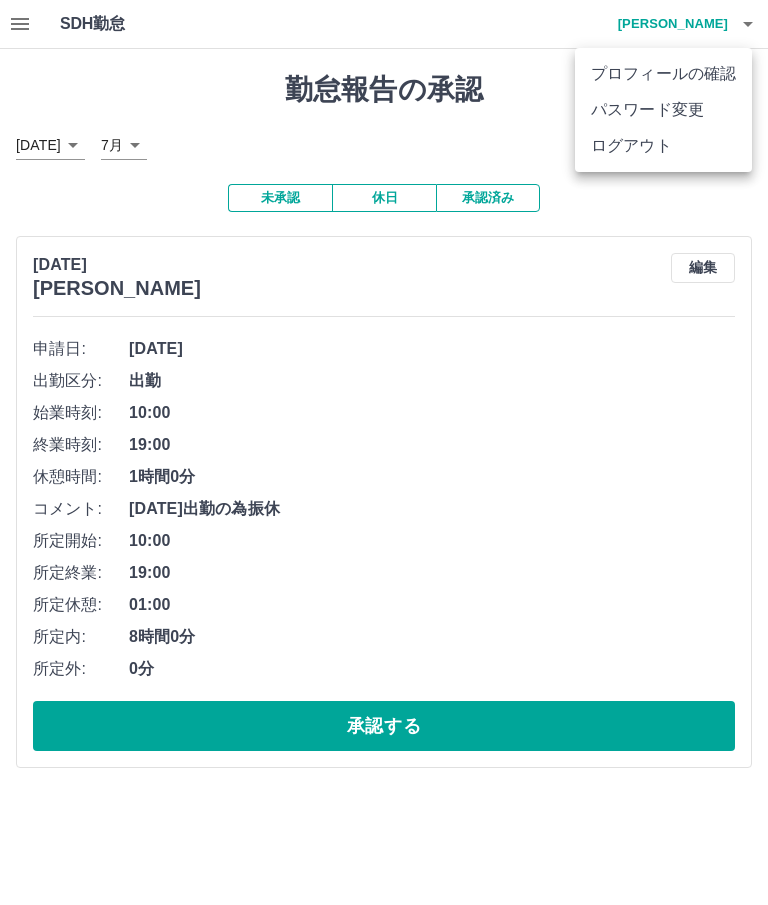 click on "ログアウト" at bounding box center [663, 146] 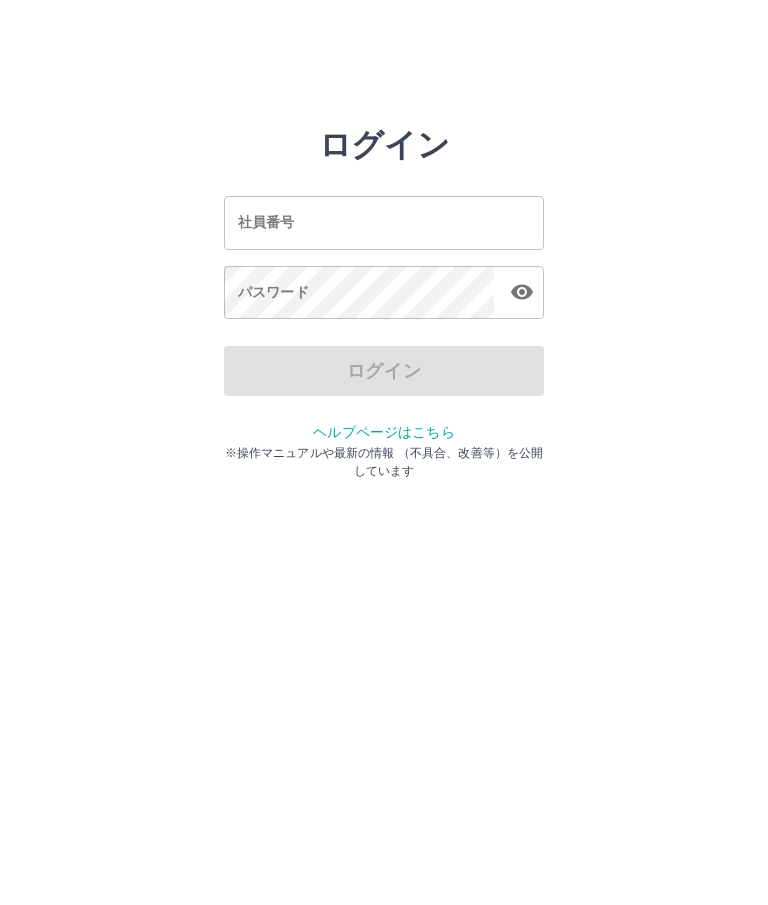 scroll, scrollTop: 0, scrollLeft: 0, axis: both 